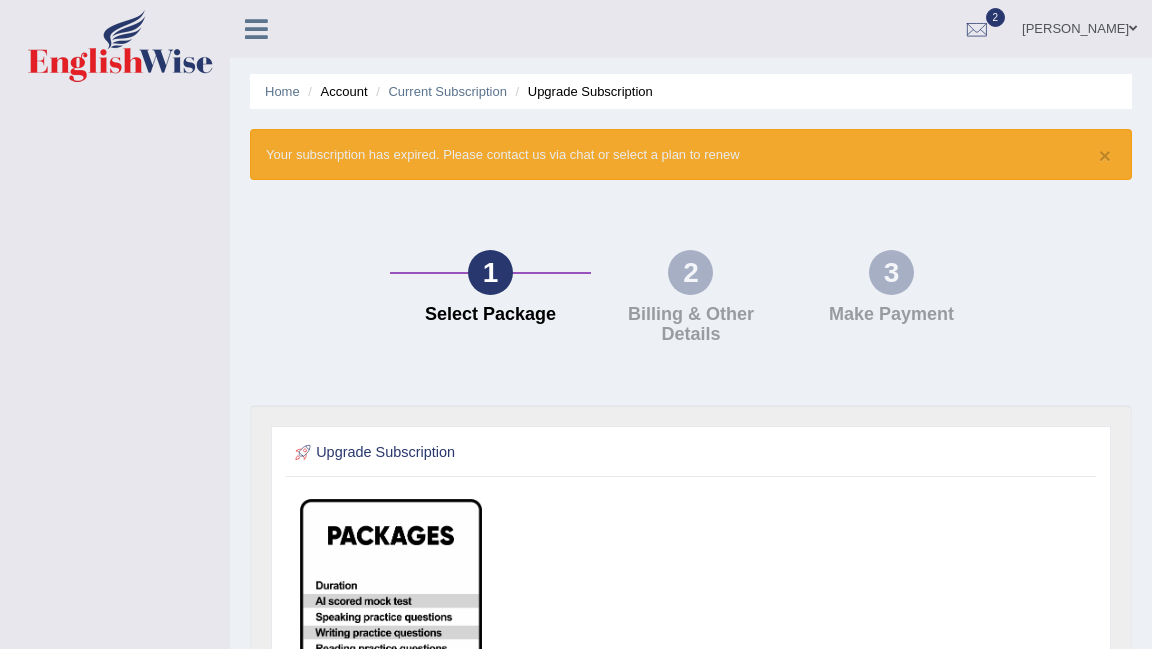 scroll, scrollTop: 0, scrollLeft: 0, axis: both 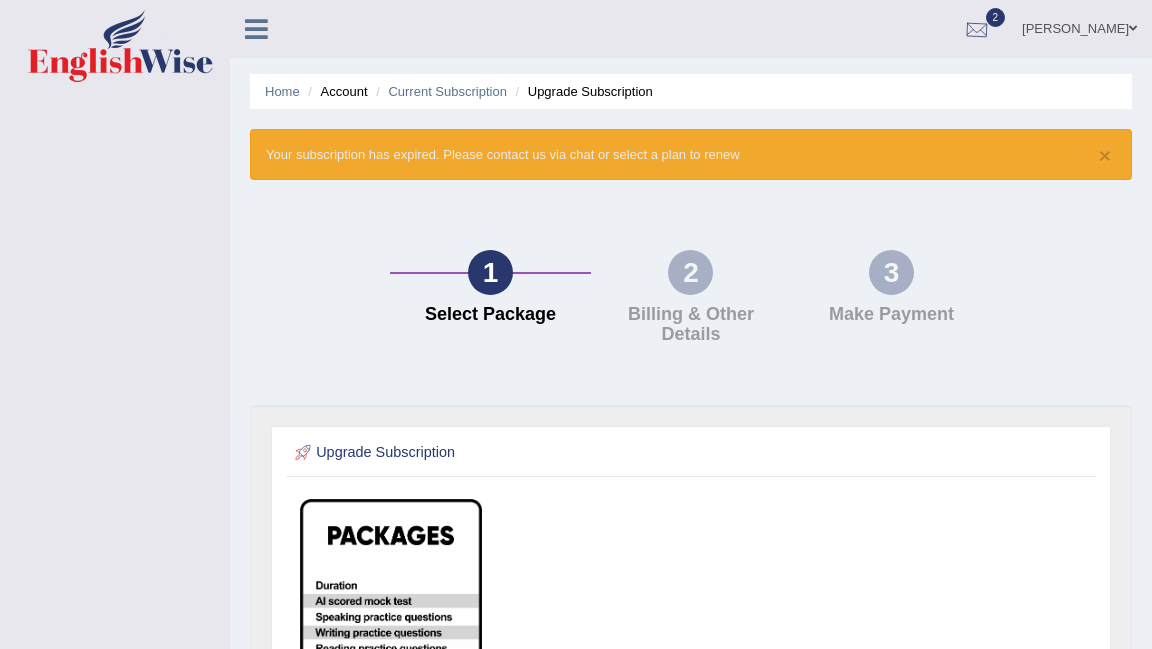 click at bounding box center [977, 30] 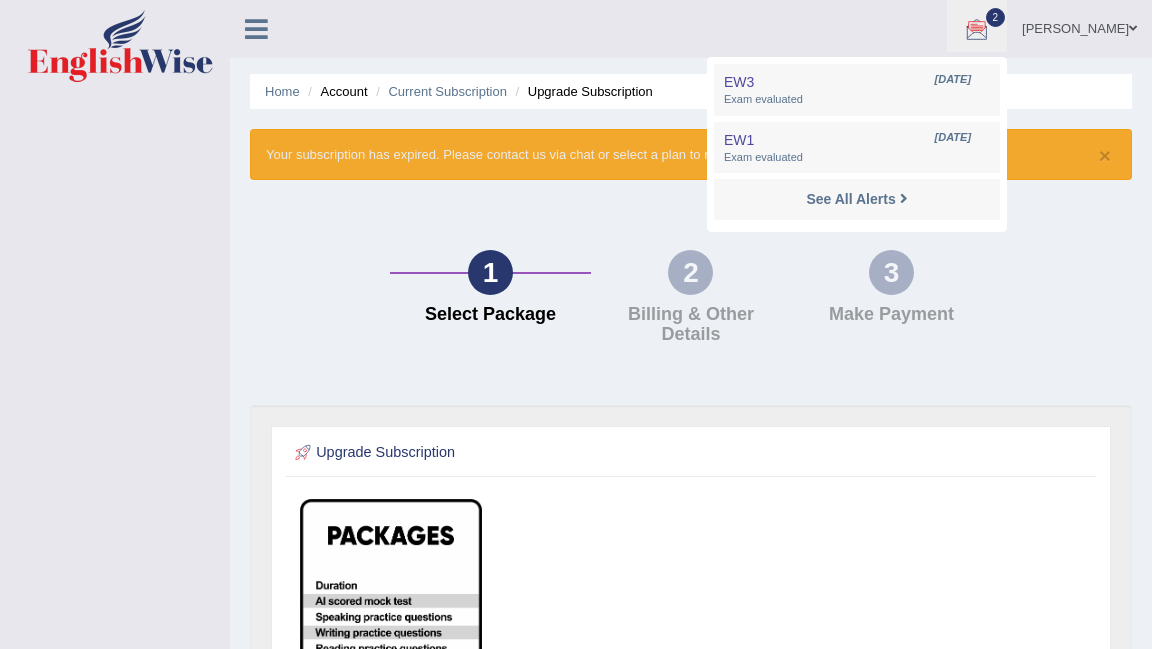 click on "Harry" at bounding box center (1079, 26) 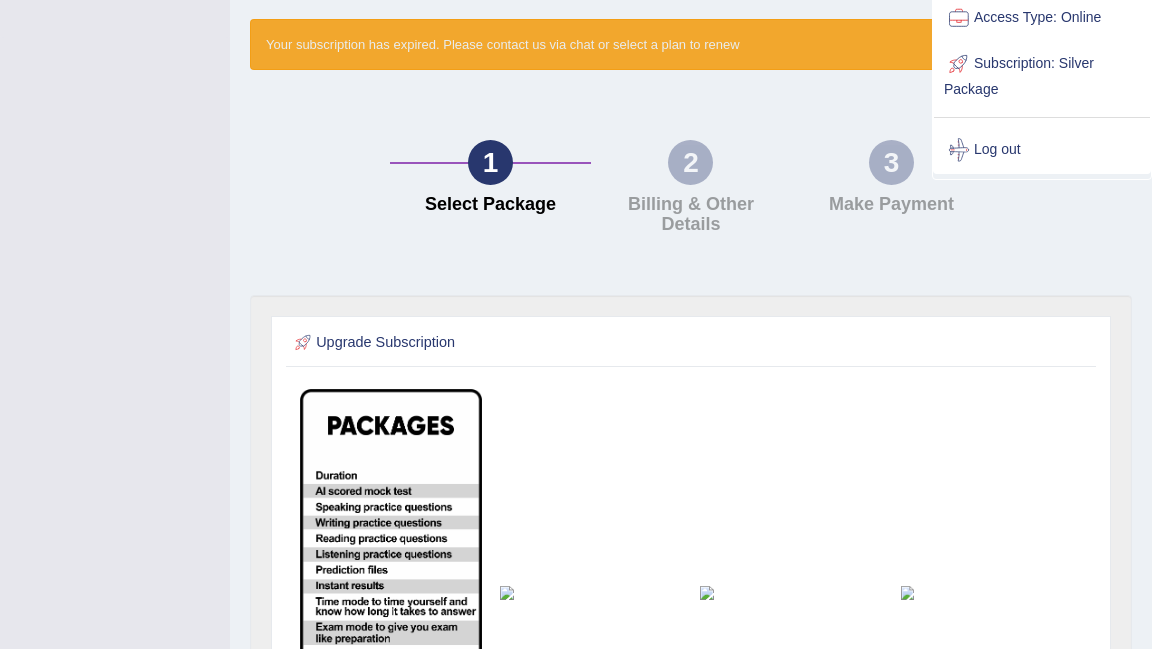 scroll, scrollTop: 0, scrollLeft: 0, axis: both 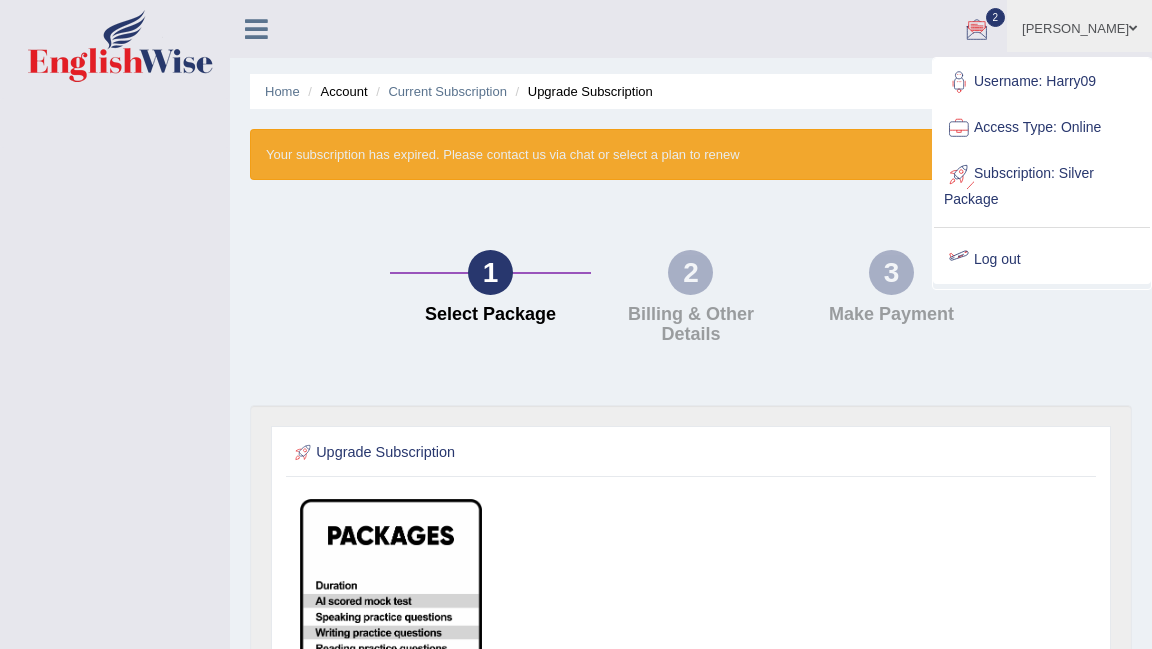 click on "Log out" at bounding box center (1042, 260) 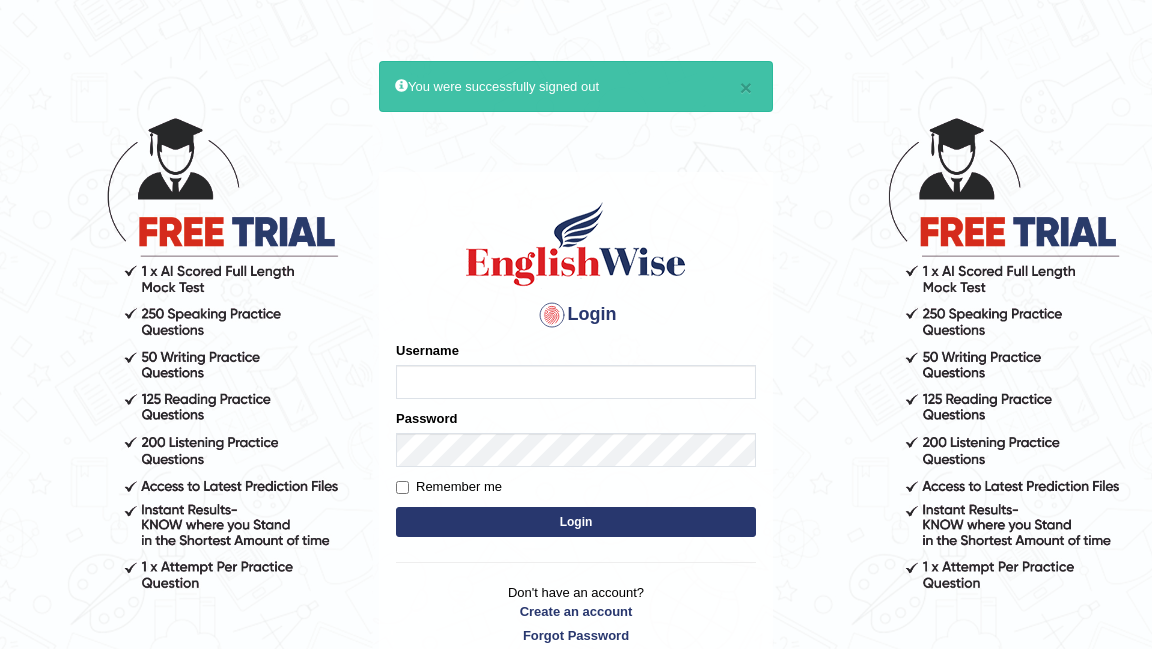 scroll, scrollTop: 0, scrollLeft: 0, axis: both 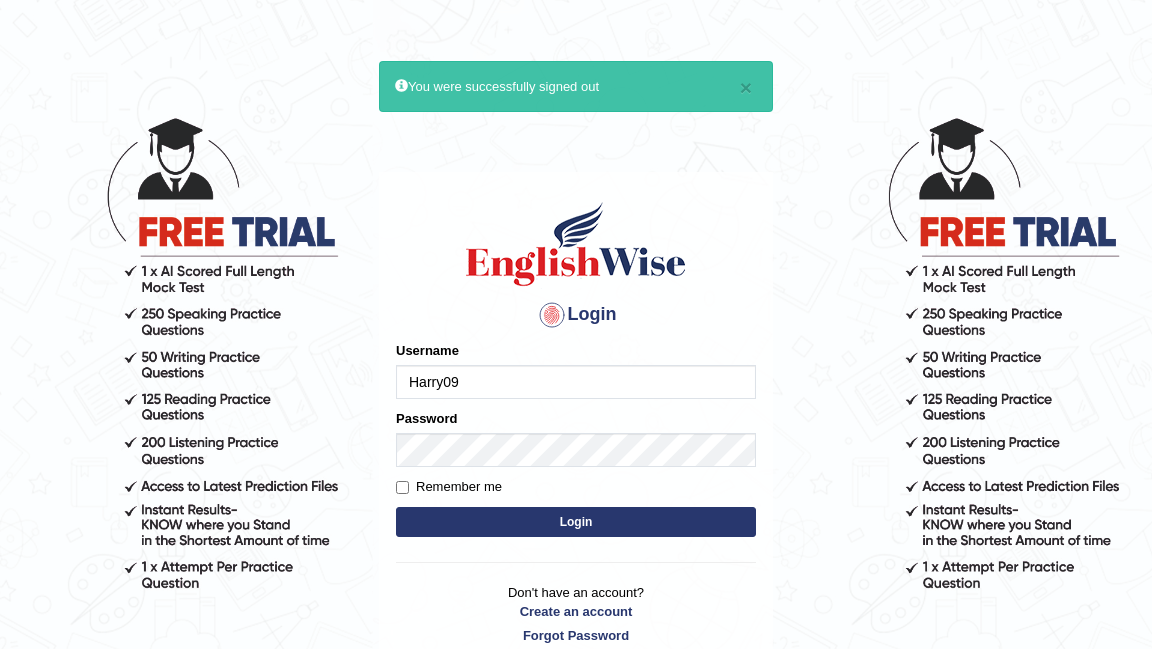 click on "Harry09" at bounding box center (576, 382) 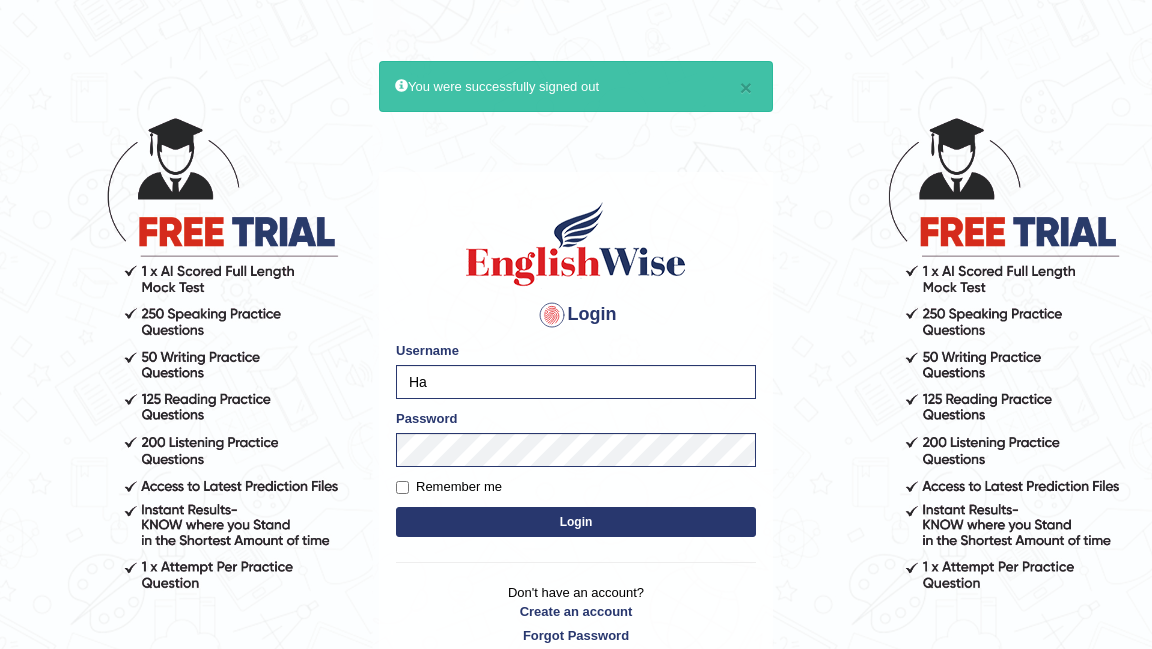 type on "H" 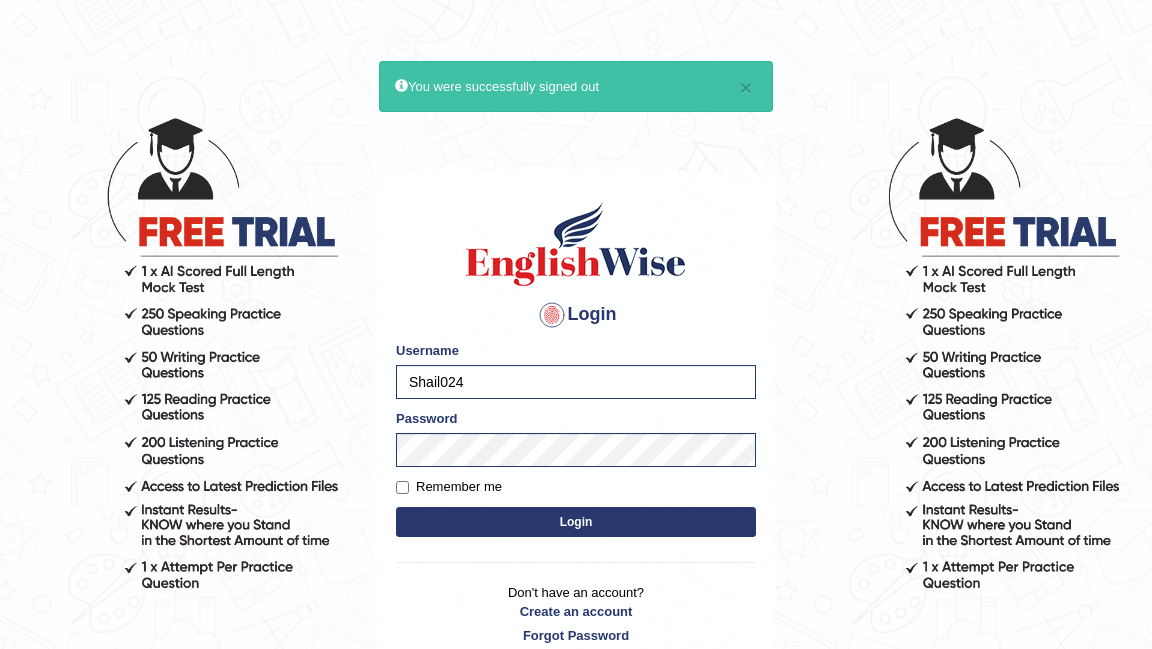 type on "Shail024" 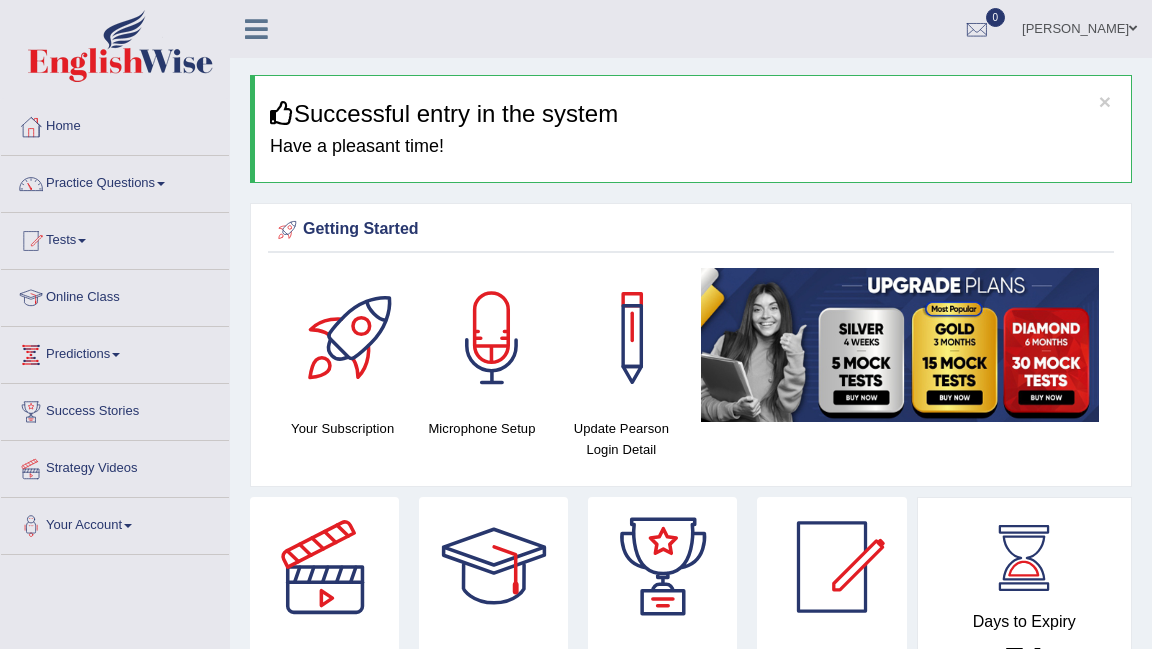 scroll, scrollTop: 0, scrollLeft: 0, axis: both 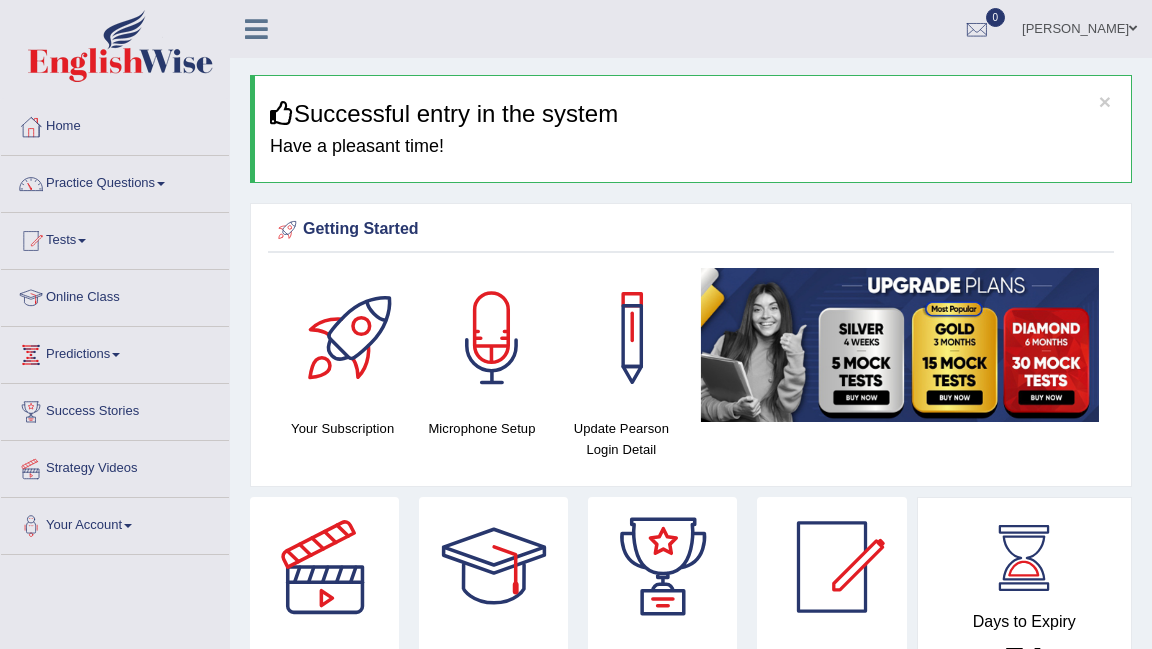 click on "×
Successful entry in the system Have a pleasant time!
Please login from Desktop. If you think this is an error (or logged in from desktop),  please click here to contact us
Getting Started
Your Subscription
Microphone Setup
Update Pearson Login Detail
×" at bounding box center (691, 1416) 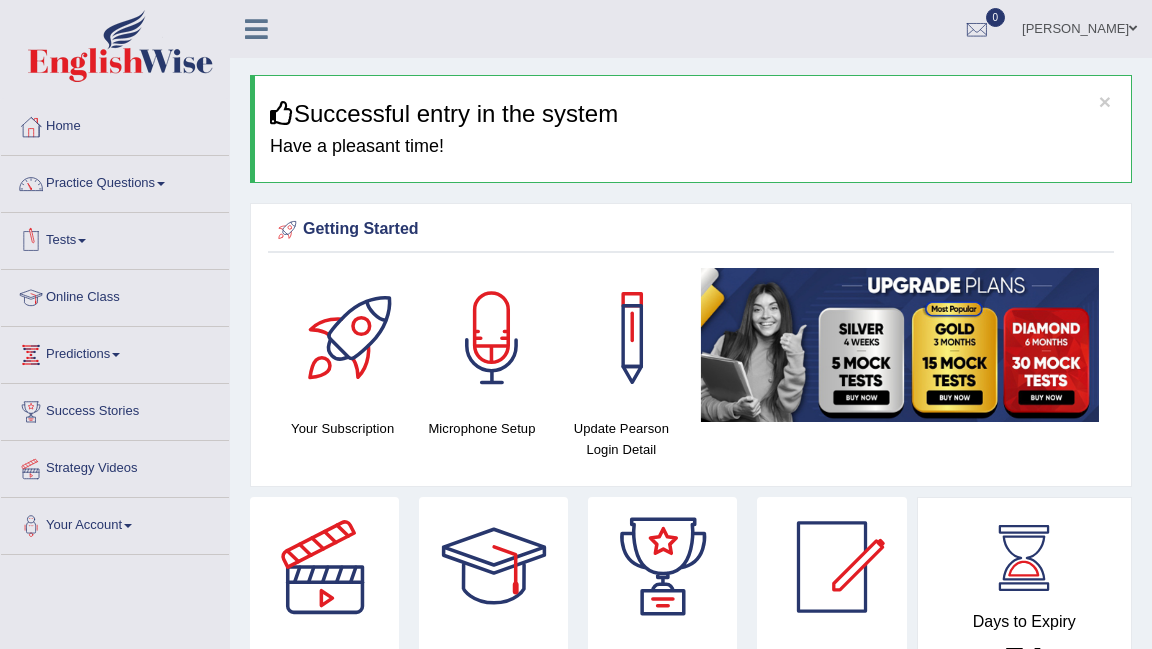 click on "Tests" at bounding box center (115, 238) 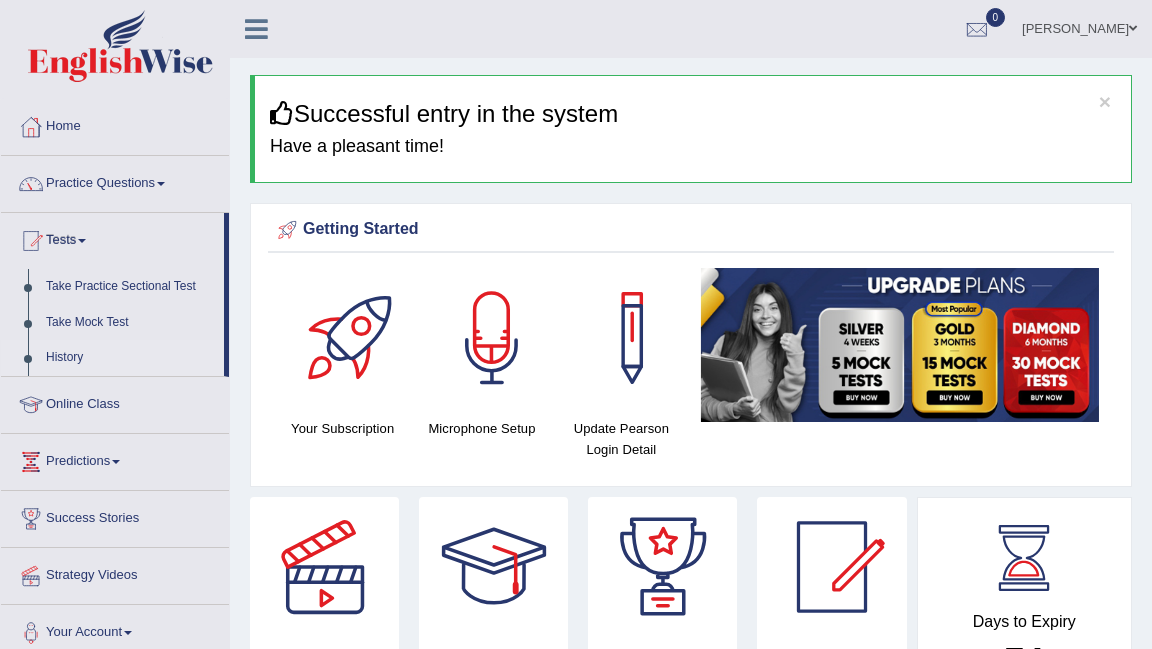 click on "History" at bounding box center (130, 358) 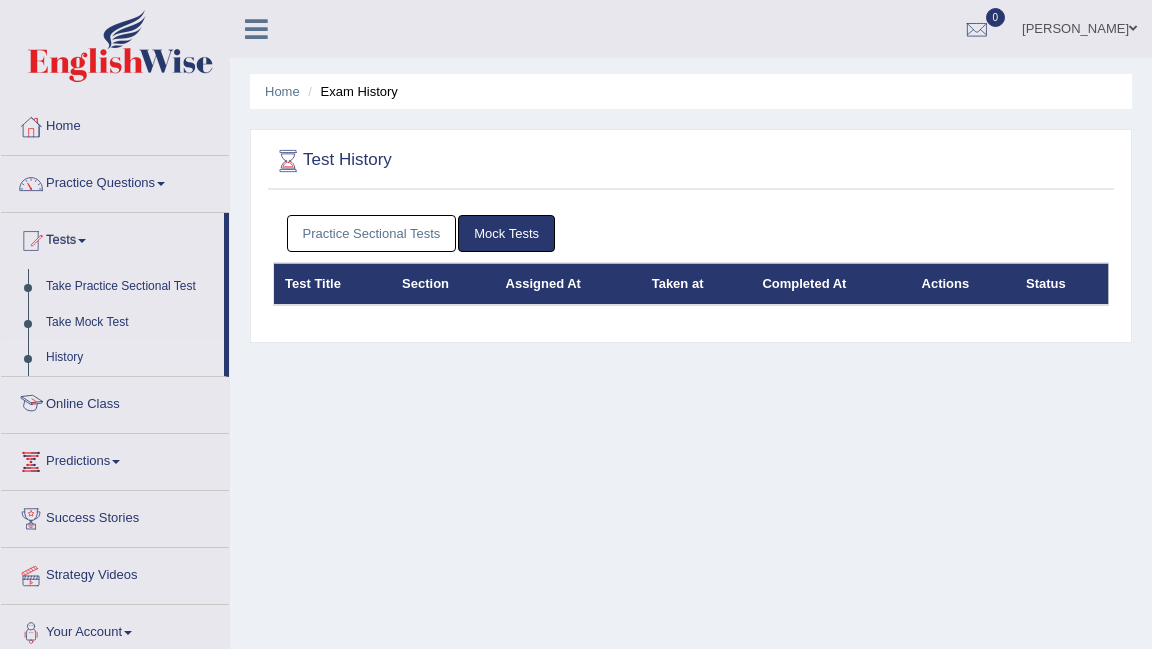 scroll, scrollTop: 0, scrollLeft: 0, axis: both 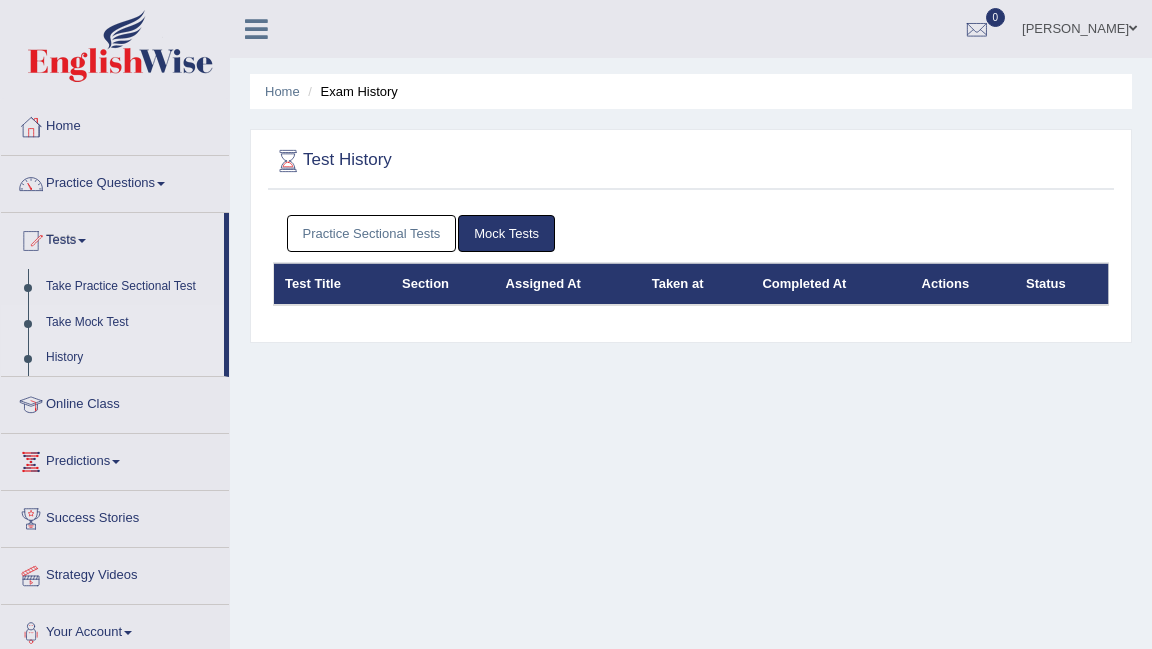 click on "Take Mock Test" at bounding box center [130, 323] 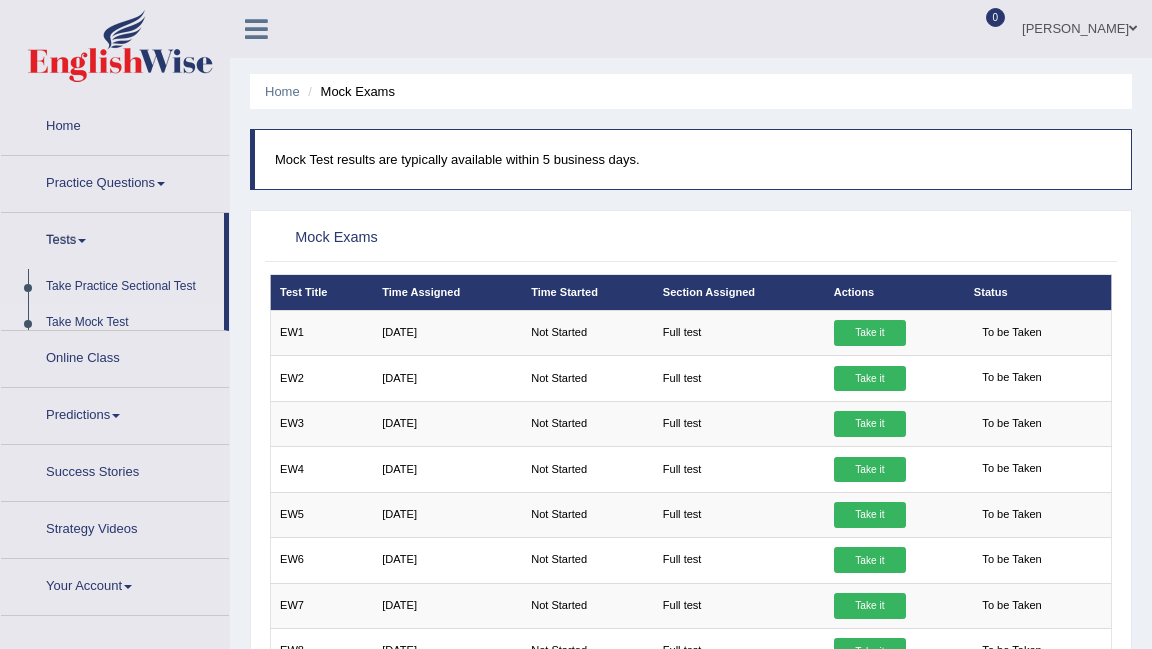 scroll, scrollTop: 0, scrollLeft: 0, axis: both 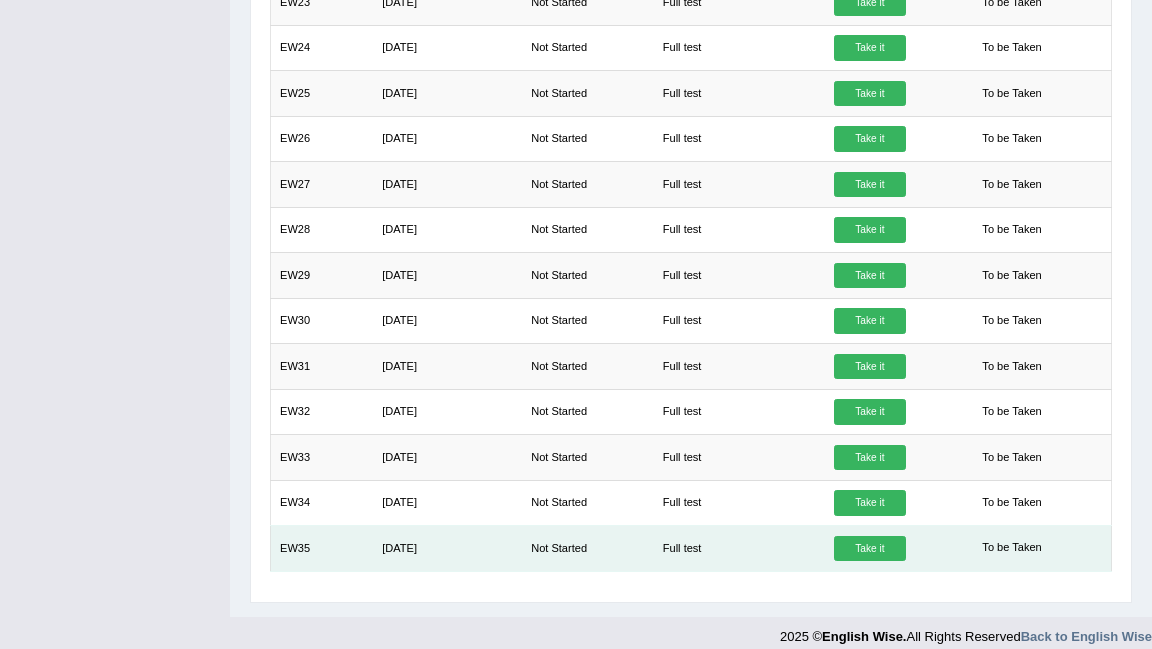 click on "Take it" at bounding box center [870, 549] 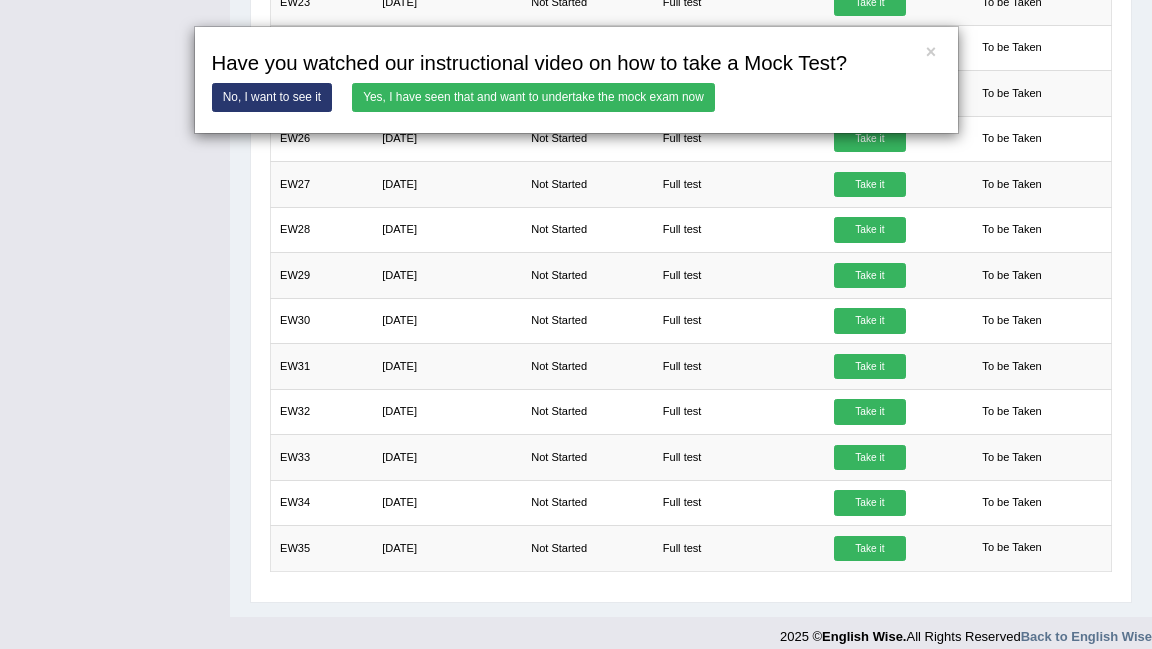 click on "Yes, I have seen that and want to undertake the mock exam now" at bounding box center (533, 97) 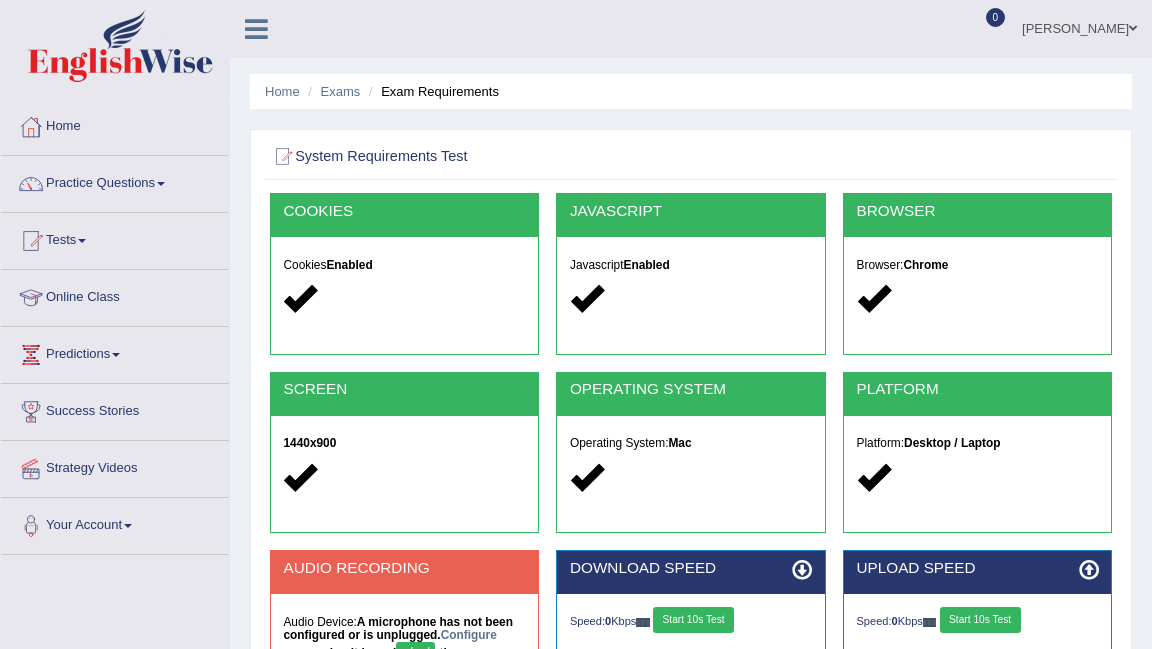 scroll, scrollTop: 0, scrollLeft: 0, axis: both 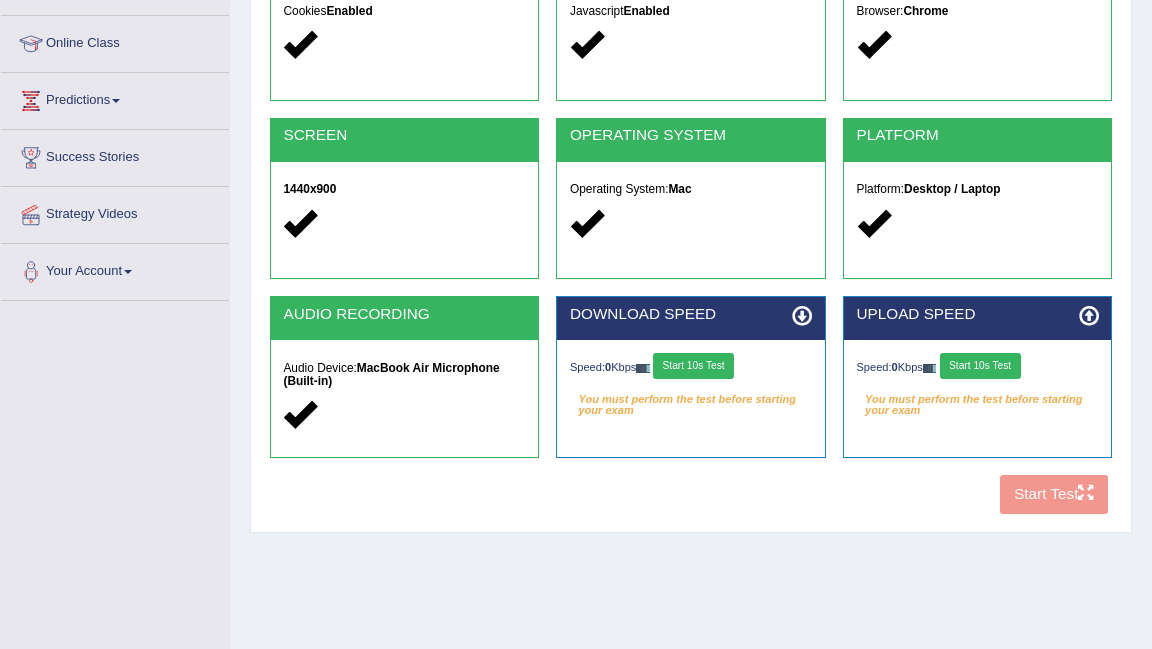 click on "COOKIES
Cookies  Enabled
JAVASCRIPT
Javascript  Enabled
BROWSER
Browser:  Chrome
SCREEN
1440x900
OPERATING SYSTEM
Operating System:  Mac
PLATFORM
Platform:  Desktop / Laptop
AUDIO RECORDING
Audio Device:  MacBook Air Microphone (Built-in)
DOWNLOAD SPEED
Speed:  0  Kbps    Start 10s Test
You must perform the test before starting your exam
Select Audio Quality
UPLOAD SPEED
Speed:  0  Kbps    Start 10s Test
You must perform the test before starting your exam
Start Test" at bounding box center (690, 231) 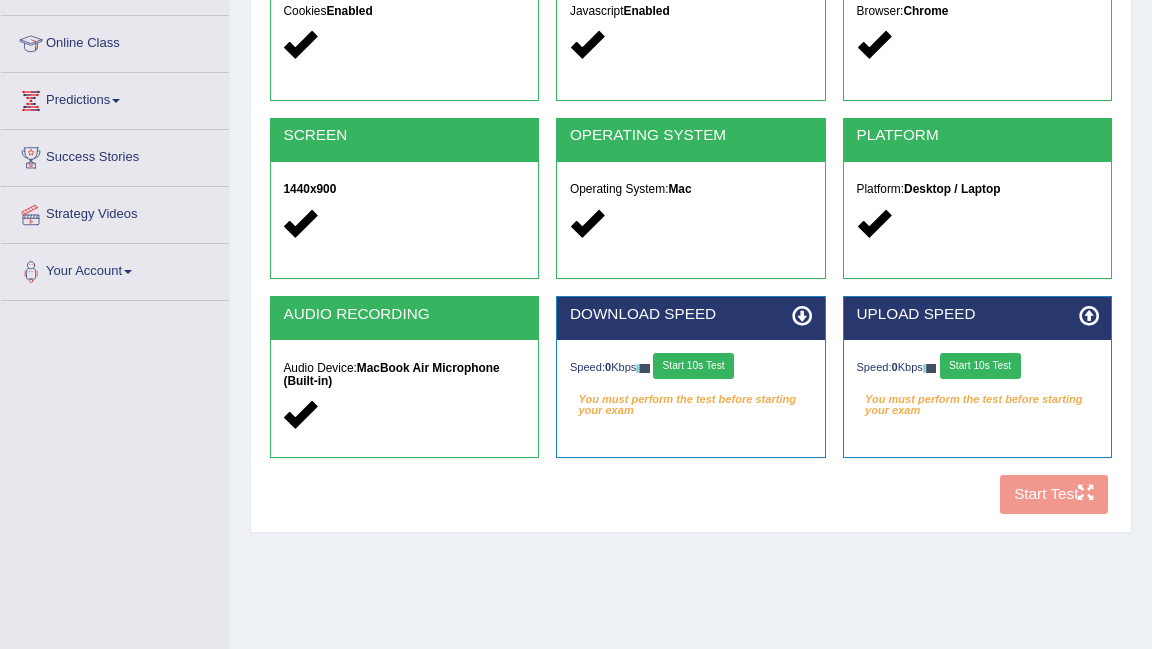 click on "Start 10s Test" at bounding box center (693, 366) 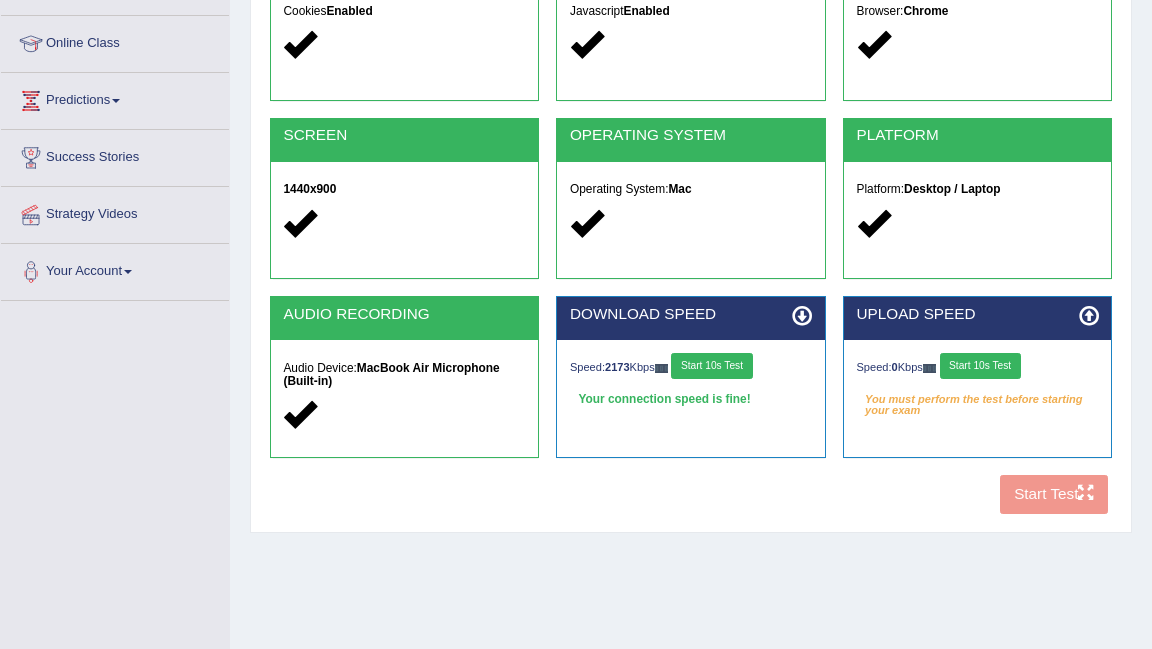 click on "Start 10s Test" at bounding box center (980, 366) 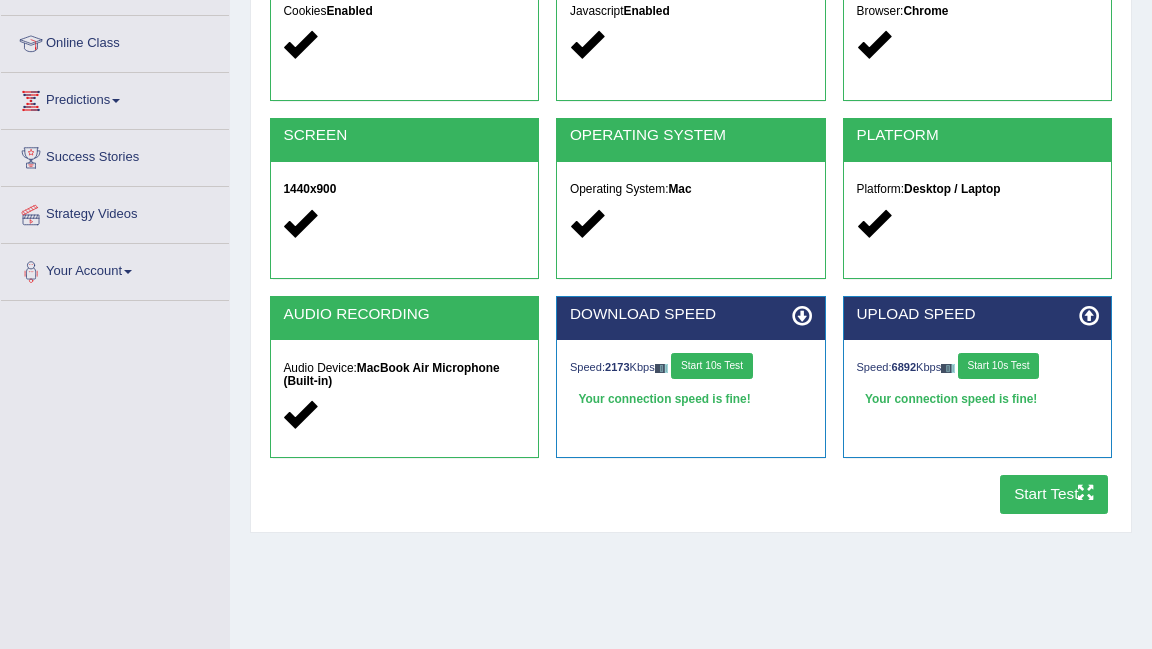 click on "Start Test" at bounding box center [1054, 494] 